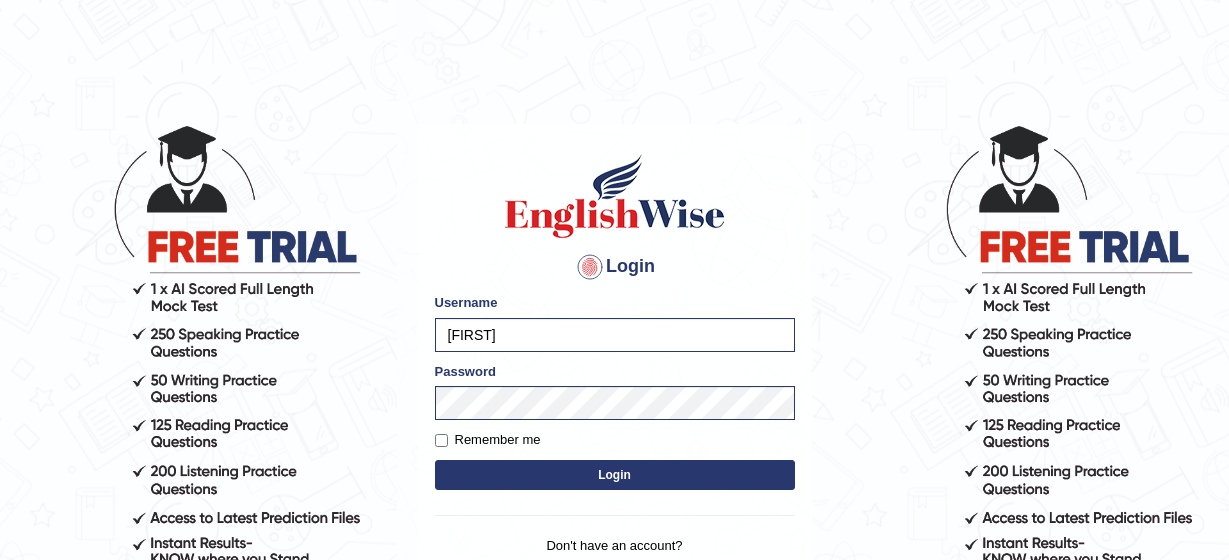 scroll, scrollTop: 0, scrollLeft: 0, axis: both 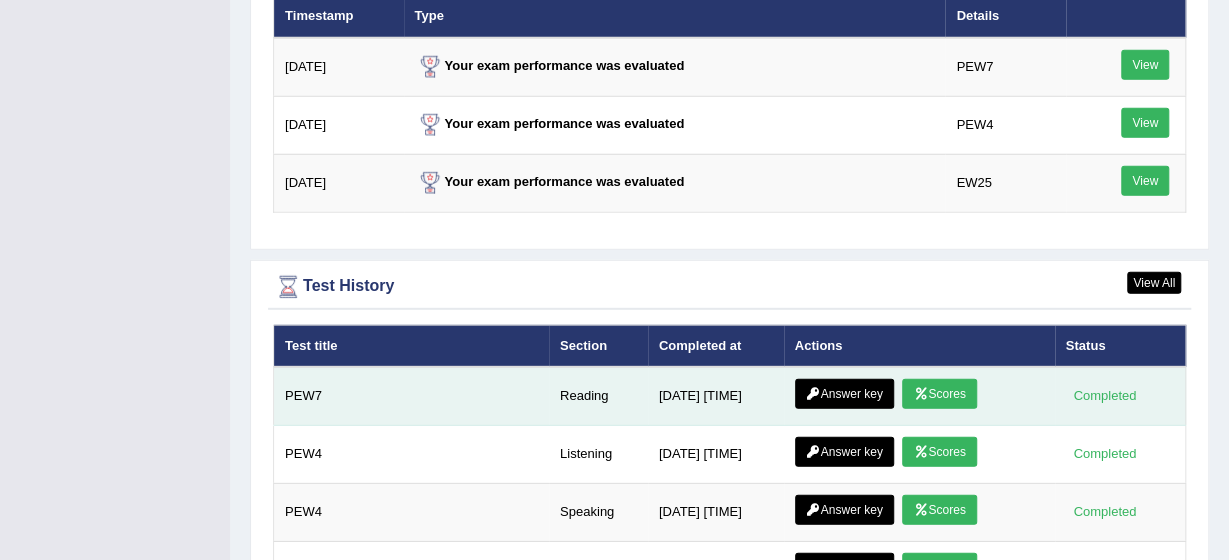 click on "Scores" at bounding box center [939, 394] 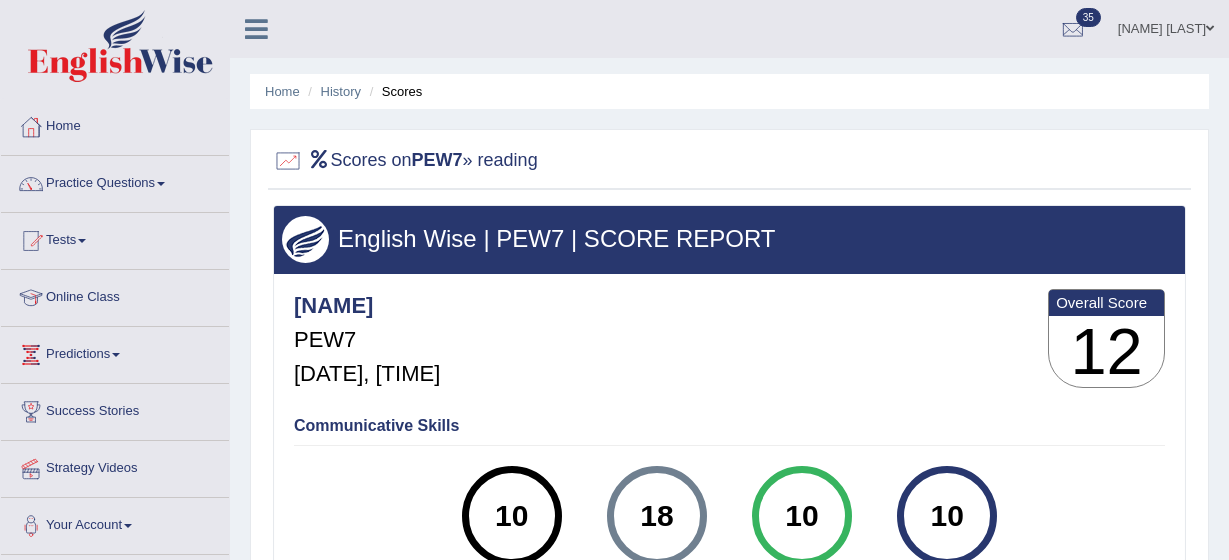 scroll, scrollTop: 0, scrollLeft: 0, axis: both 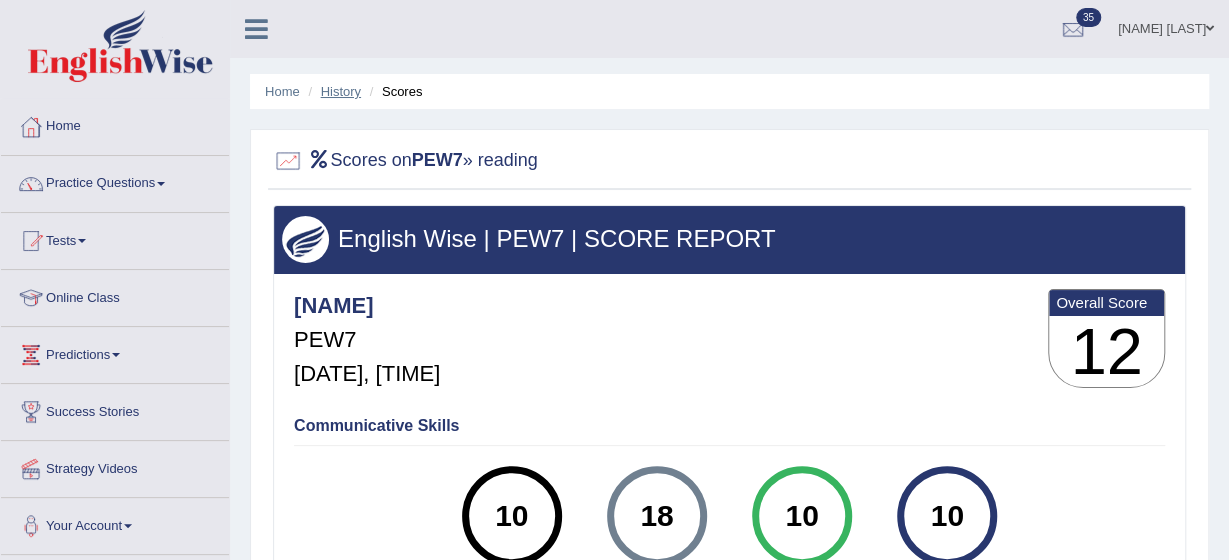 click on "History" at bounding box center [341, 91] 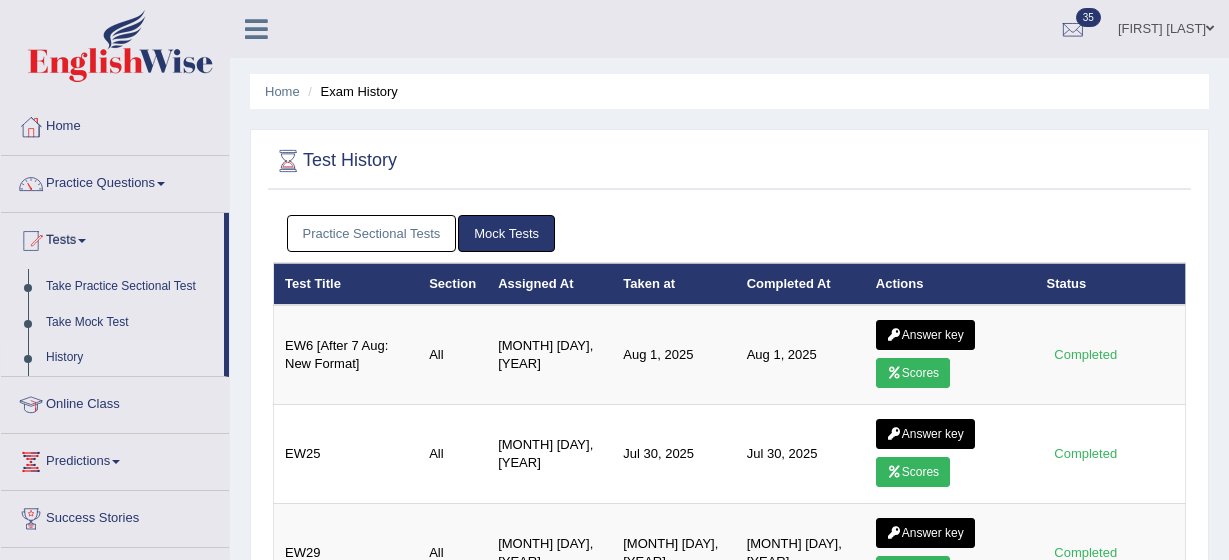 scroll, scrollTop: 0, scrollLeft: 0, axis: both 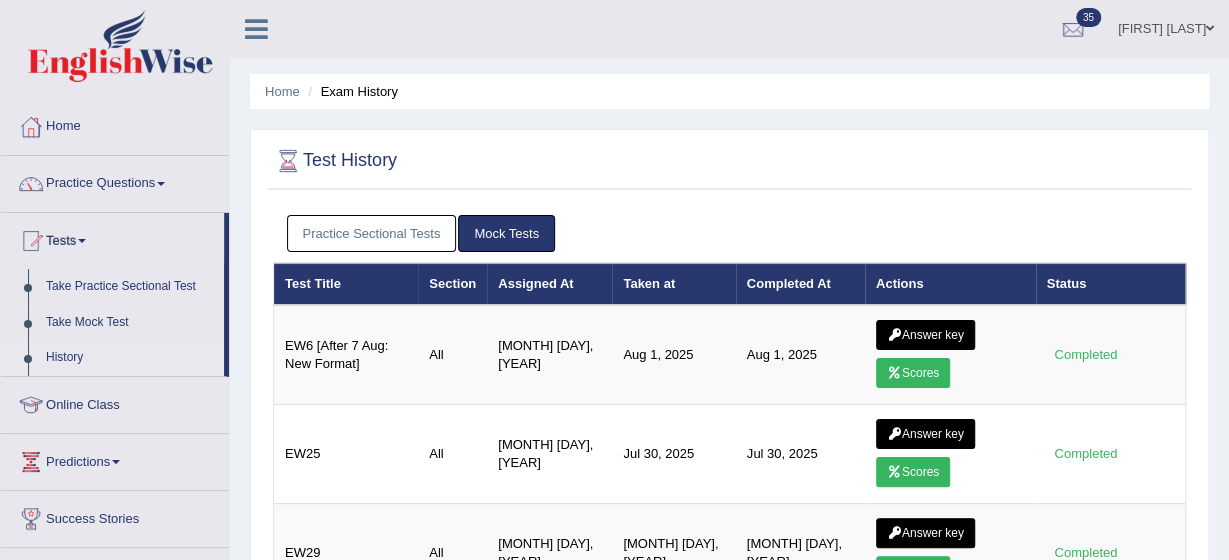 click on "Practice Sectional Tests" at bounding box center (372, 233) 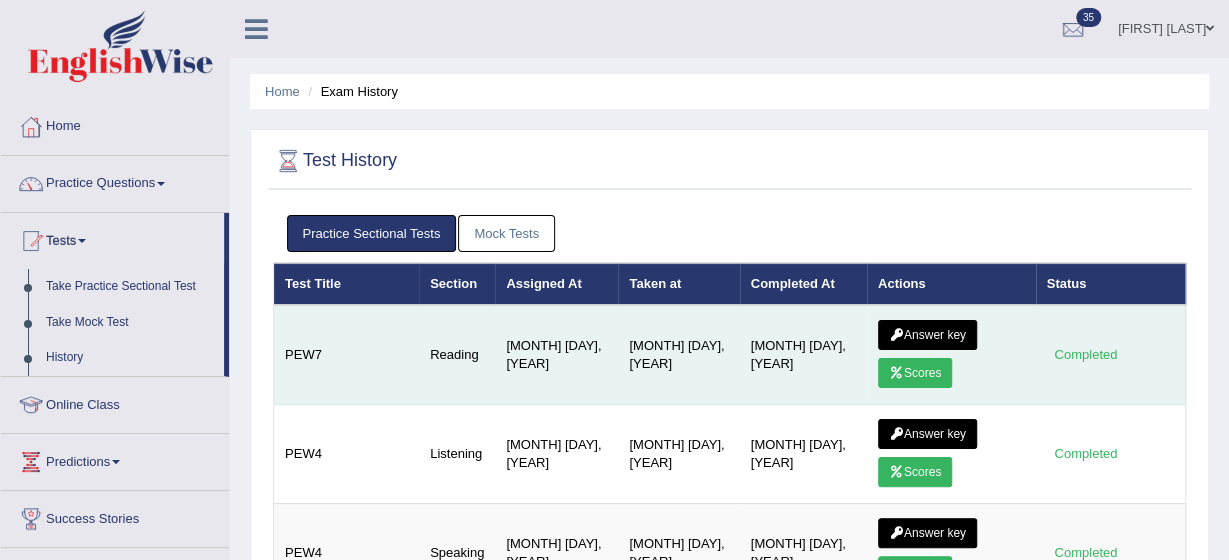click on "Answer key" at bounding box center [927, 335] 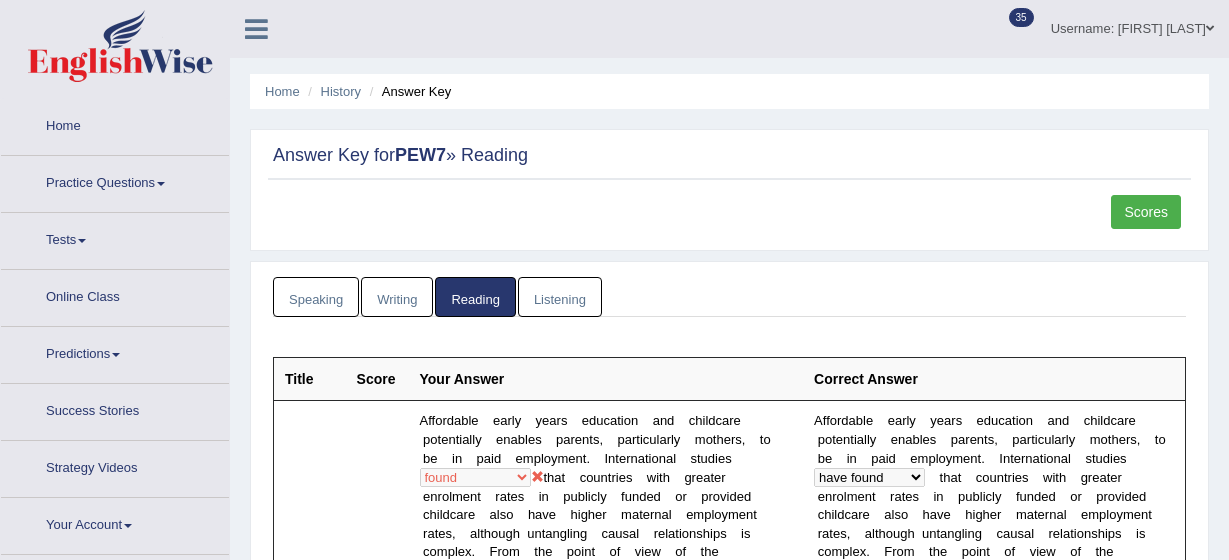 scroll, scrollTop: 0, scrollLeft: 0, axis: both 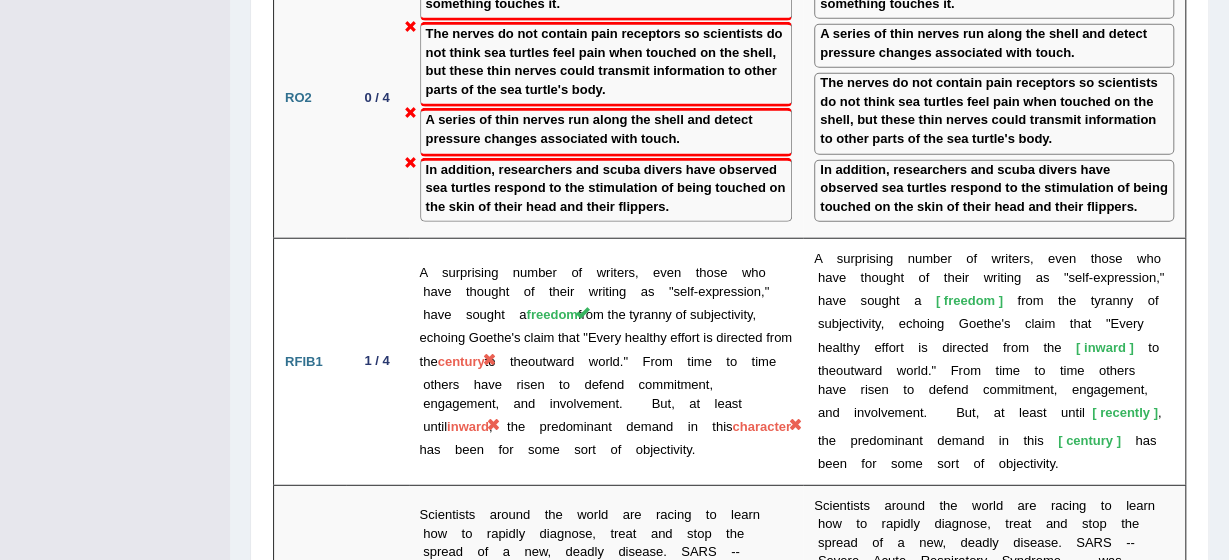 click on "Home
History
Answer Key
Answer Key for  PEW7   » Reading
Scores
Speaking
Writing
Reading
Listening
Title Question Audio Your Answer Transcript/Question Image RA1 [Not answered ] RA2 [Not answered ] RA3 [Not answered ] RA4 [Not answered ] RA5 [Not answered ] RA6 [Not answered ] RS1 [Not answered ] RS2 [Not answered ] RS3 [Not answered ] RS4 [Not answered ] RS5 [Not answered ] RS6 [Not answered ] RS7 [Not answered ] RS8 [Not answered ] RS9 [Not answered ] RS10 [Not answered ] DI1 [Not answered ] DI2 [Not answered ] DI3 [Not answered ] RL1 [Not answered ] ASQ1 [Not answered ] ASQ2 [Not answered ] ASQ3 [Not answered ] ASQ4 [Not answered ] ASQ5 [Not answered ]
Summarize written text1   [ Not answered ] Summarize written text2   [ Not answered ]" at bounding box center [729, -1] 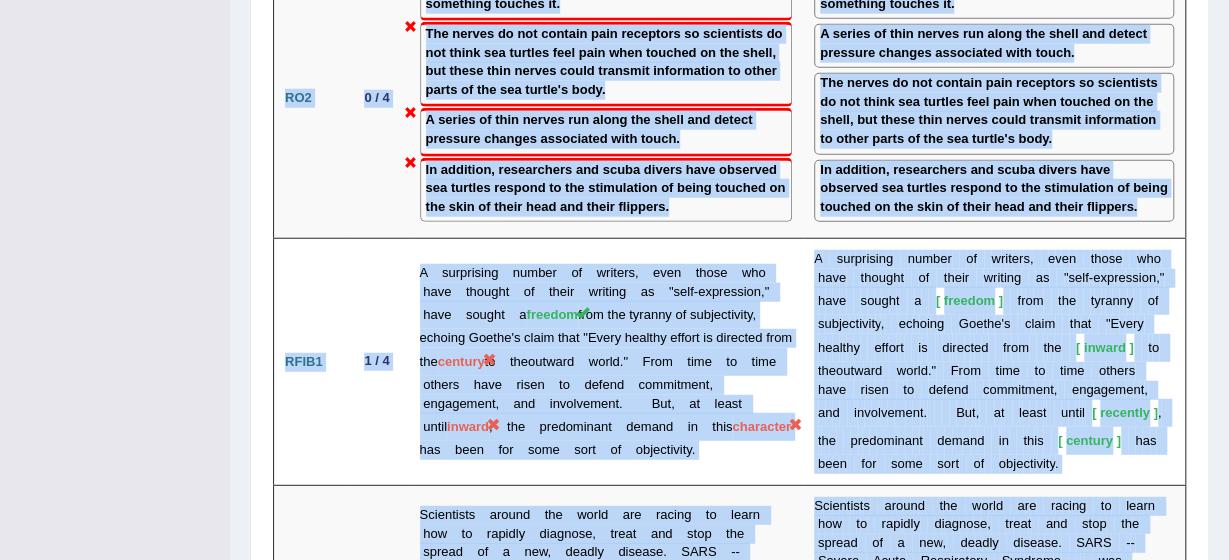 click on "Home
History
Answer Key
Answer Key for  PEW7   » Reading
Scores
Speaking
Writing
Reading
Listening
Title Question Audio Your Answer Transcript/Question Image RA1 [Not answered ] RA2 [Not answered ] RA3 [Not answered ] RA4 [Not answered ] RA5 [Not answered ] RA6 [Not answered ] RS1 [Not answered ] RS2 [Not answered ] RS3 [Not answered ] RS4 [Not answered ] RS5 [Not answered ] RS6 [Not answered ] RS7 [Not answered ] RS8 [Not answered ] RS9 [Not answered ] RS10 [Not answered ] DI1 [Not answered ] DI2 [Not answered ] DI3 [Not answered ] RL1 [Not answered ] ASQ1 [Not answered ] ASQ2 [Not answered ] ASQ3 [Not answered ] ASQ4 [Not answered ] ASQ5 [Not answered ]
Summarize written text1   [ Not answered ] Summarize written text2   [ Not answered ]" at bounding box center [729, -1] 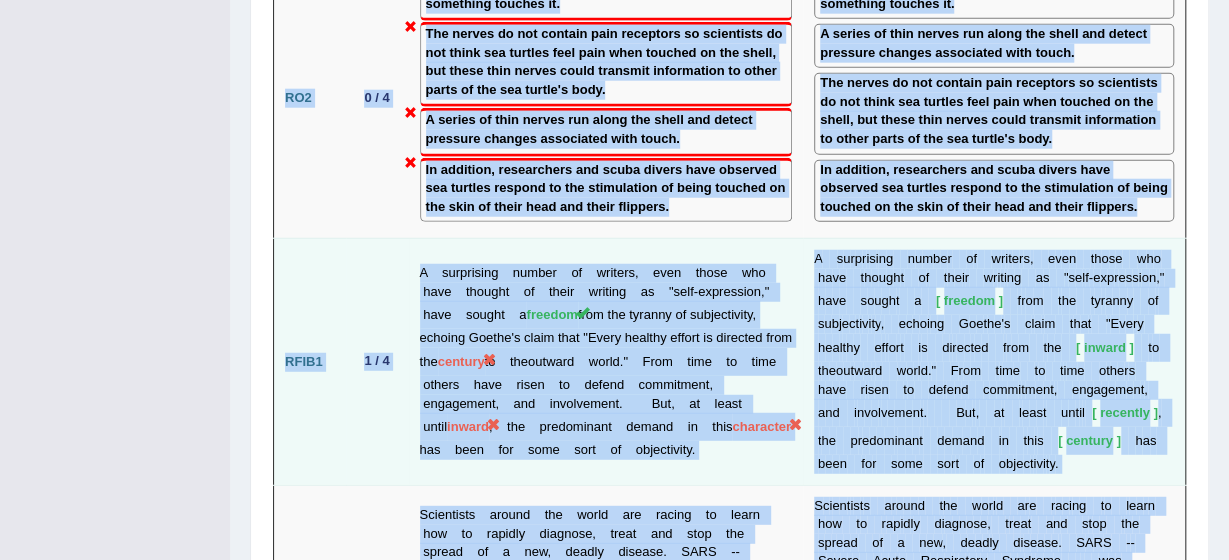 click on "RFIB1" at bounding box center (310, 362) 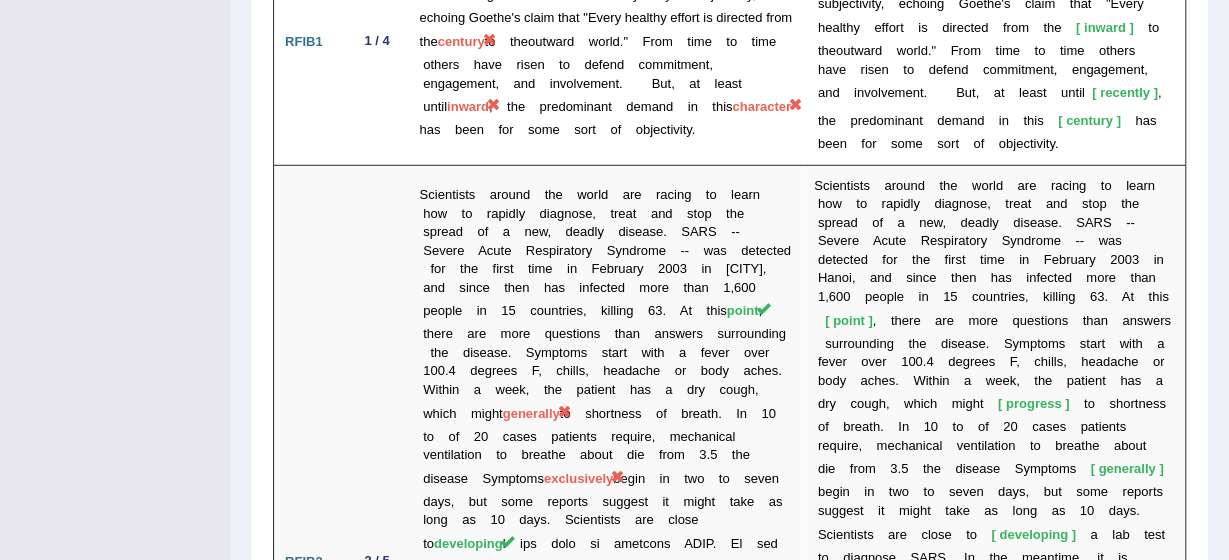 scroll, scrollTop: 2791, scrollLeft: 0, axis: vertical 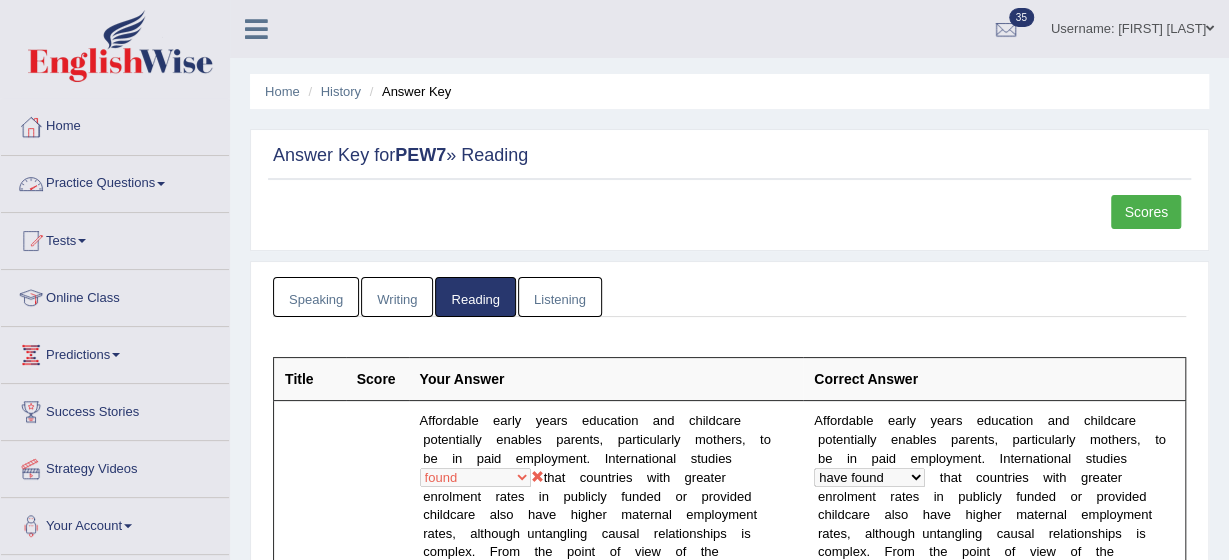 click on "Practice Questions" at bounding box center [115, 181] 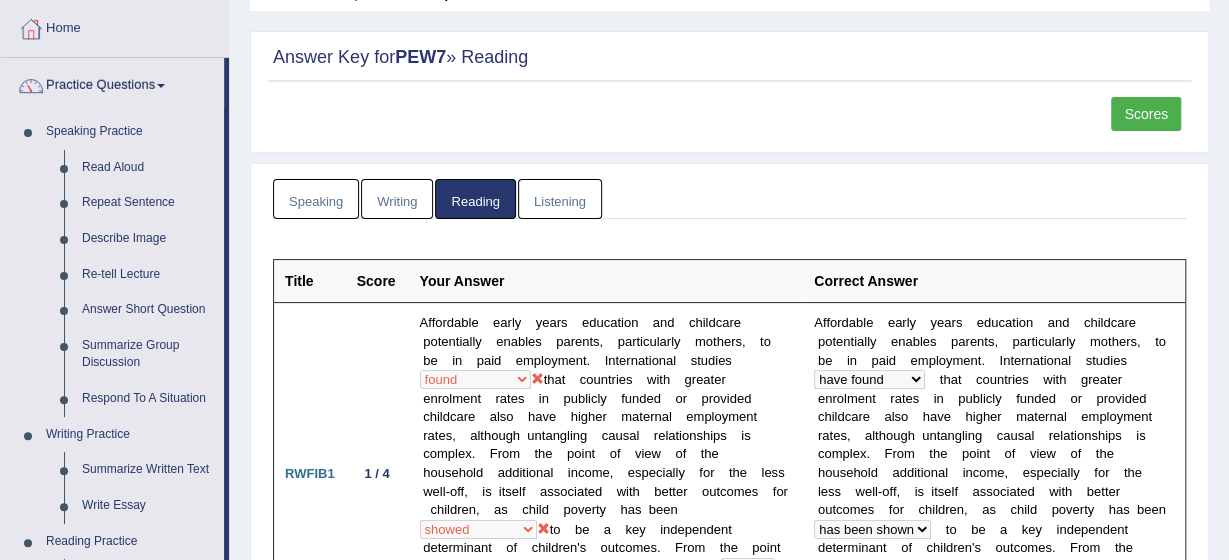 scroll, scrollTop: 120, scrollLeft: 0, axis: vertical 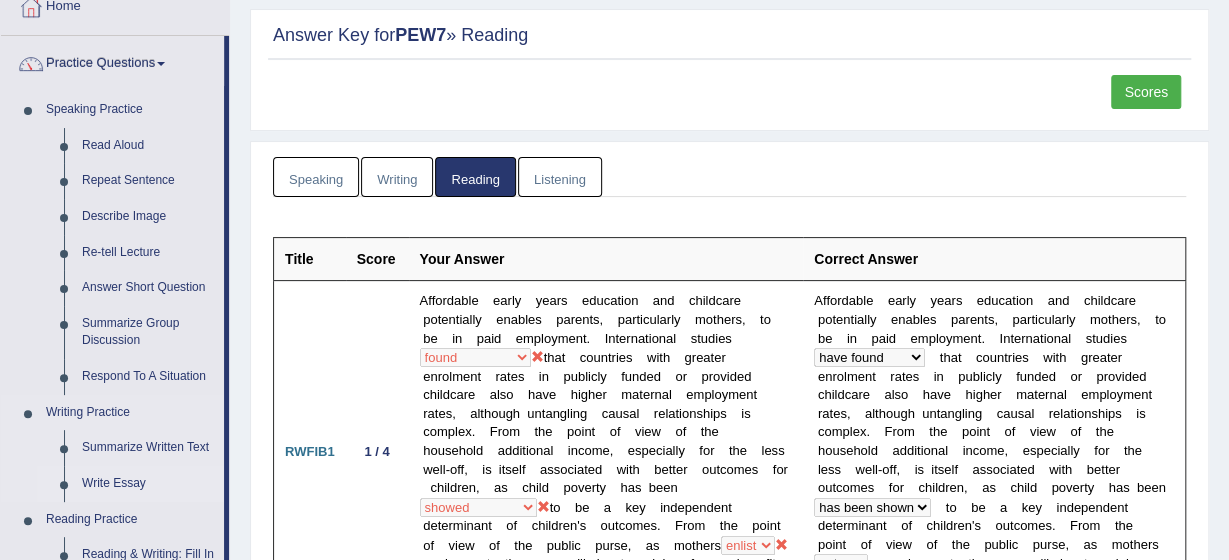 click on "Write Essay" at bounding box center (148, 484) 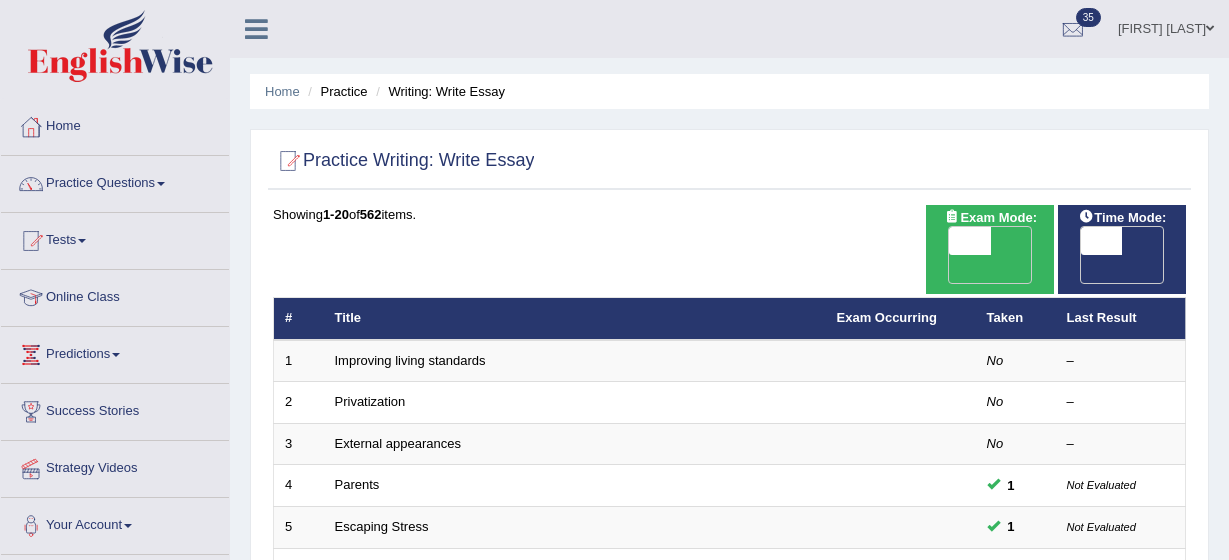 scroll, scrollTop: 0, scrollLeft: 0, axis: both 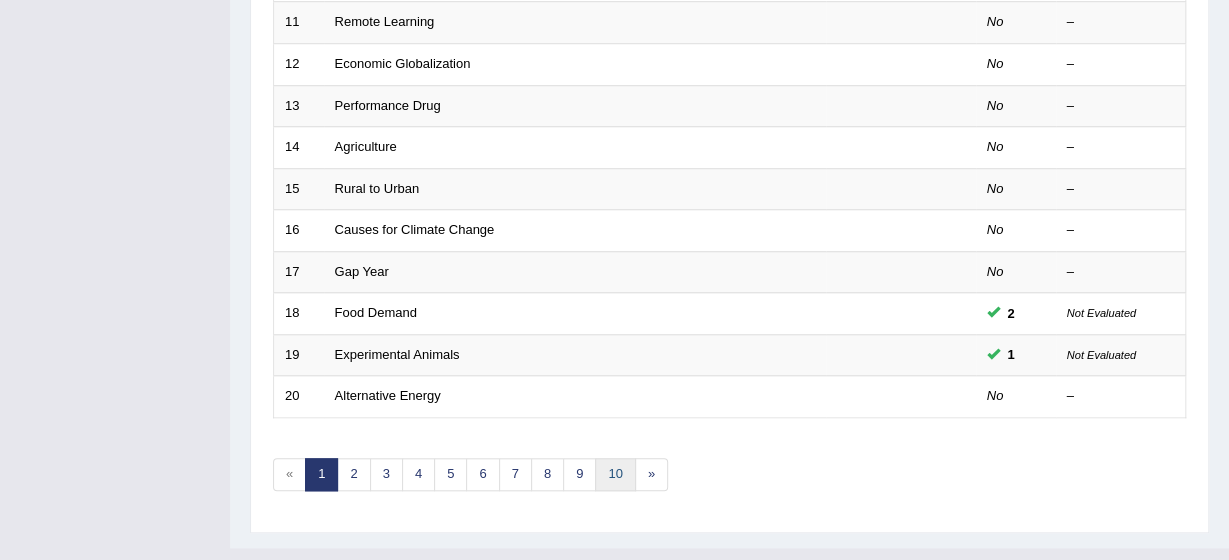 click on "10" at bounding box center [615, 474] 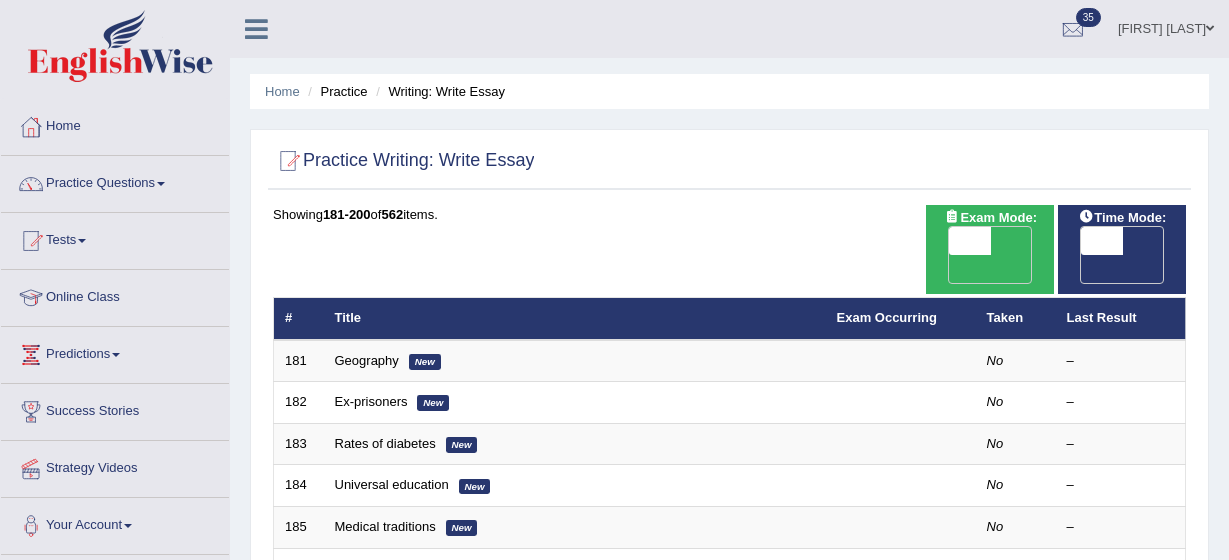 scroll, scrollTop: 0, scrollLeft: 0, axis: both 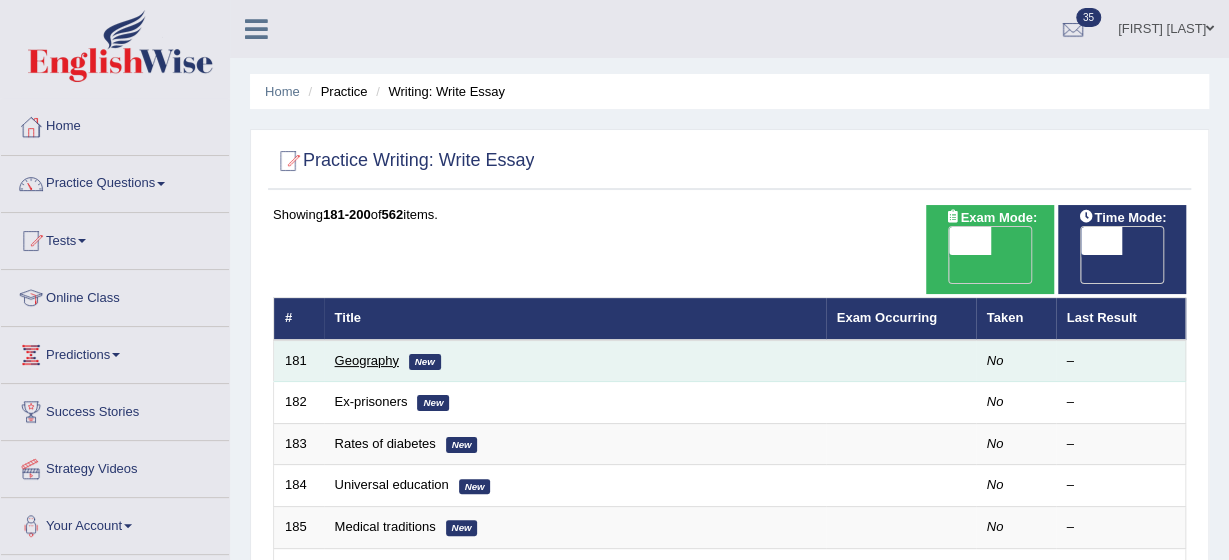 click on "Geography" at bounding box center (367, 360) 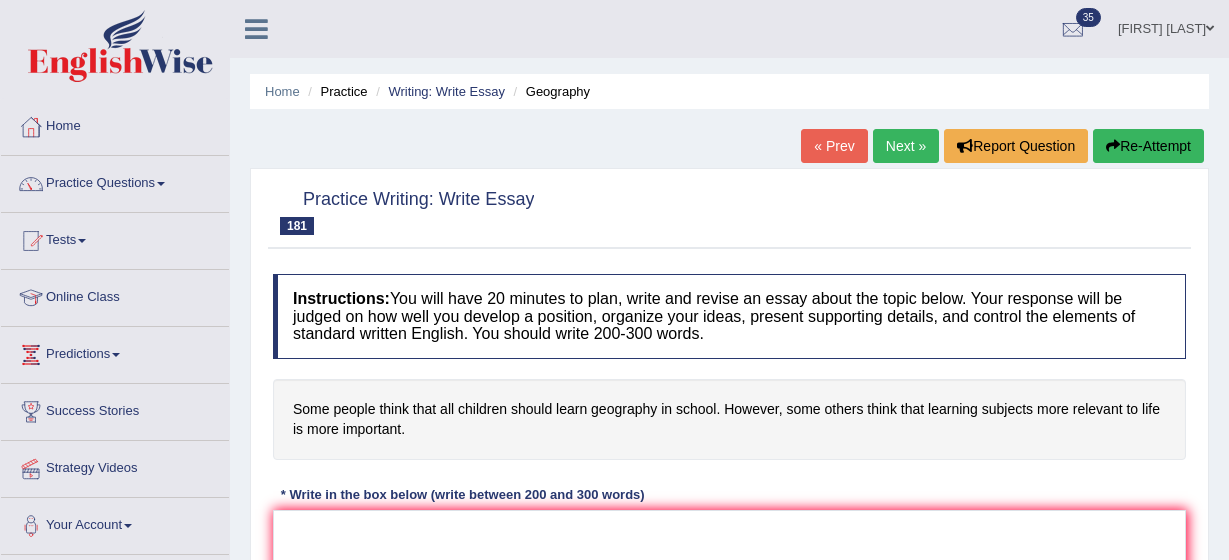 scroll, scrollTop: 0, scrollLeft: 0, axis: both 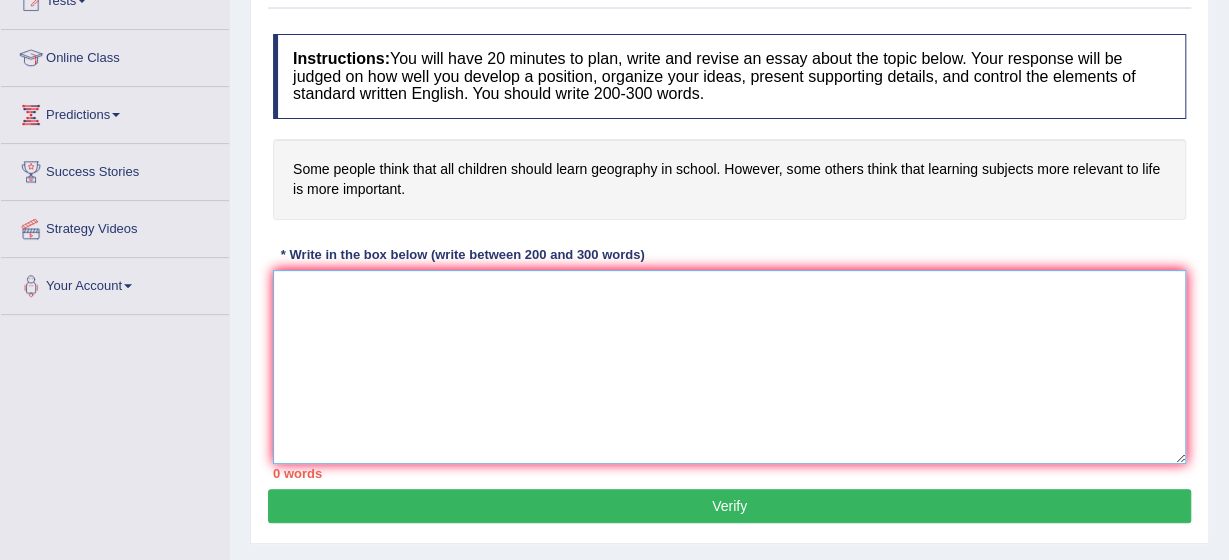click at bounding box center [729, 367] 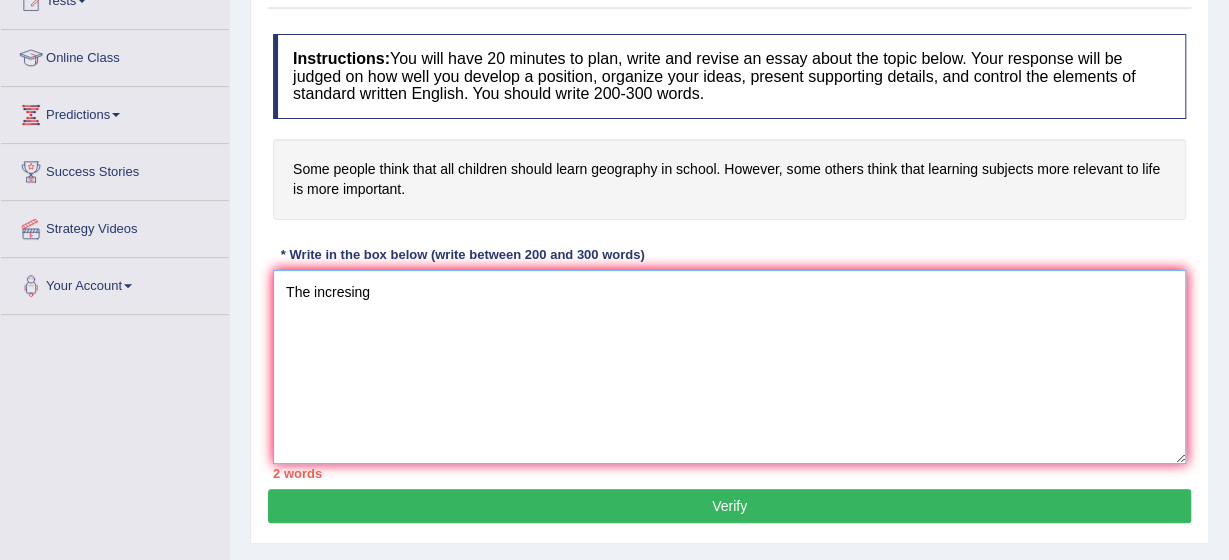 click on "The incresing" at bounding box center [729, 367] 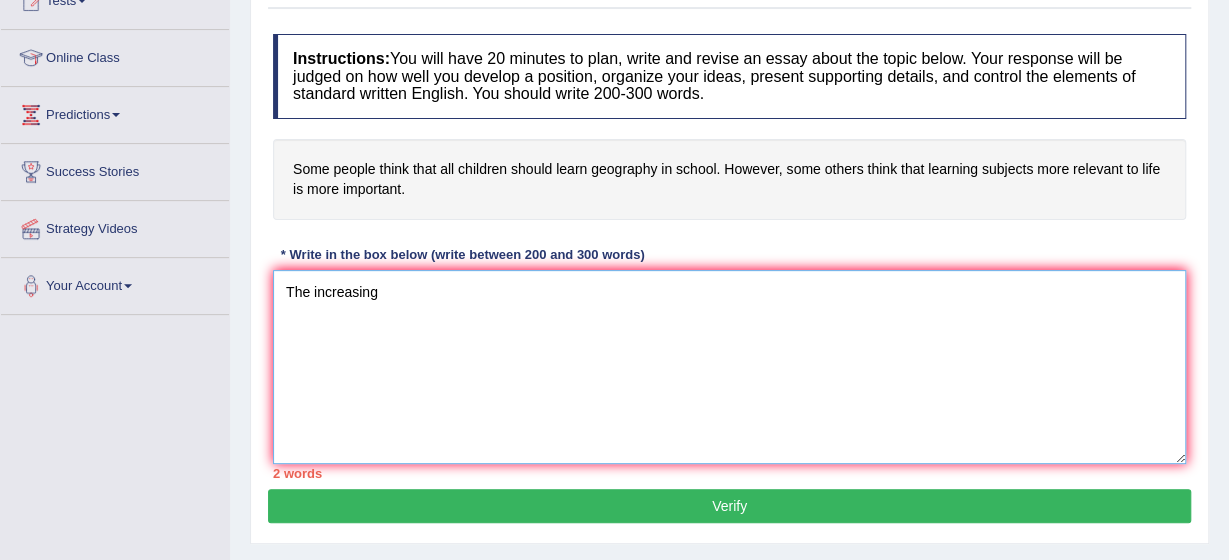 click on "The increasing" at bounding box center (729, 367) 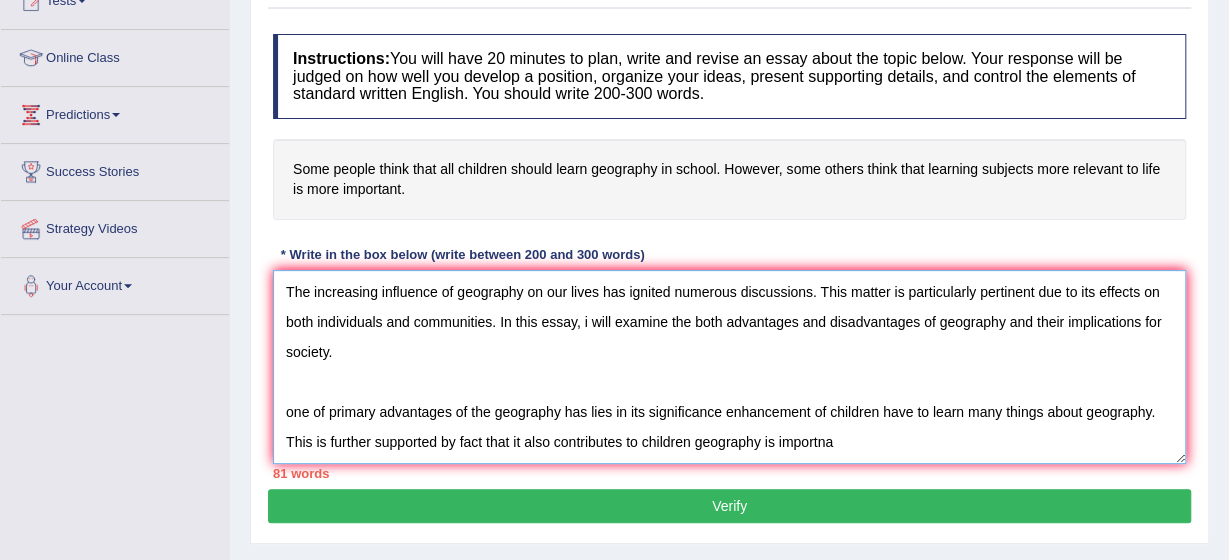 type on "The increasing influence of geography on our lives has ignited numerous discussions. This matter is particularly pertinent due to its effects on both individuals and communities. In this essay, i will examine the both advantages and disadvantages of geography and their implications for society.
one of primary advantages of the geography has lies in its significance enhancement of children have to learn many things about geography. This is further supported by fact that it also contributes to children geography is importnay" 